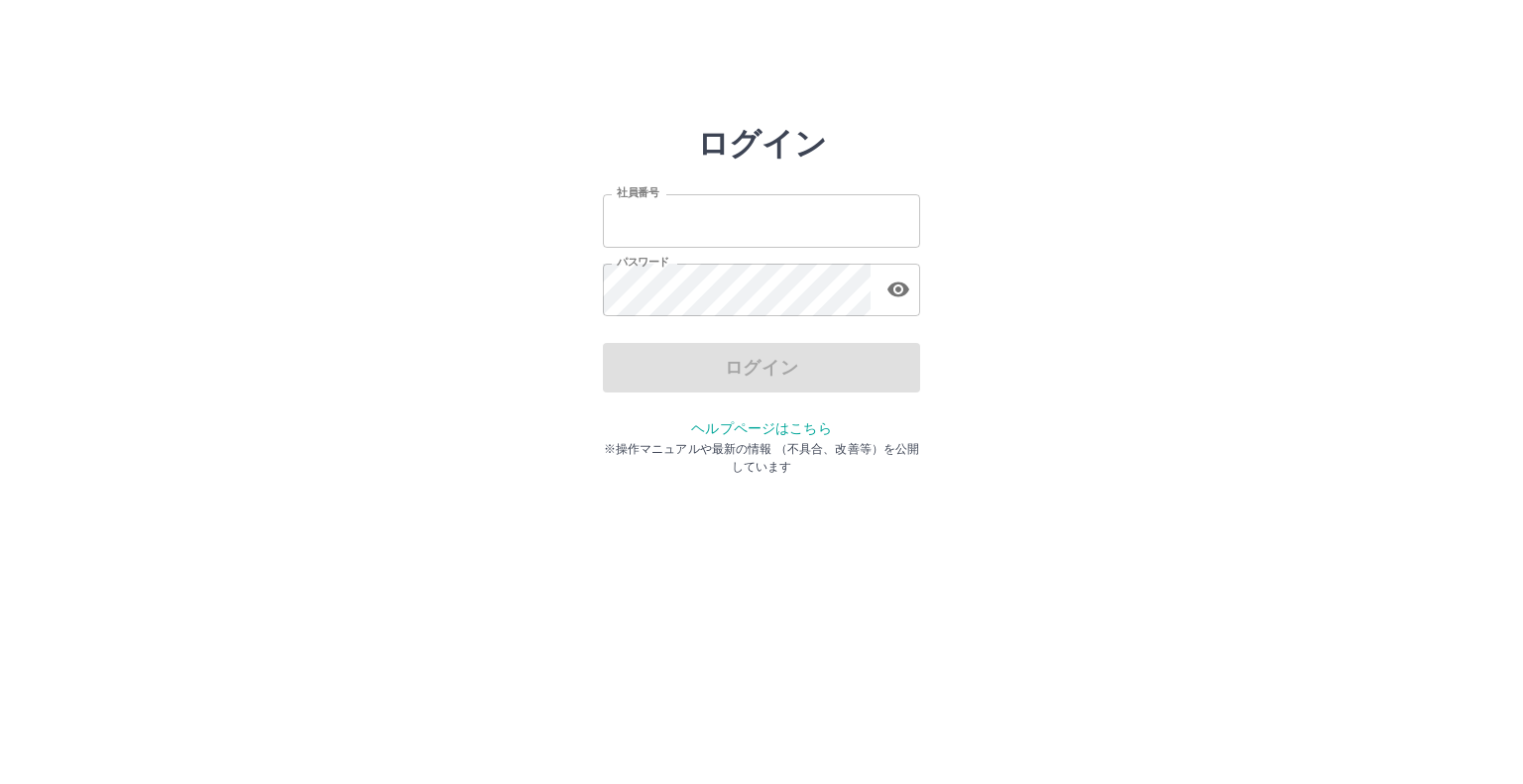 scroll, scrollTop: 0, scrollLeft: 0, axis: both 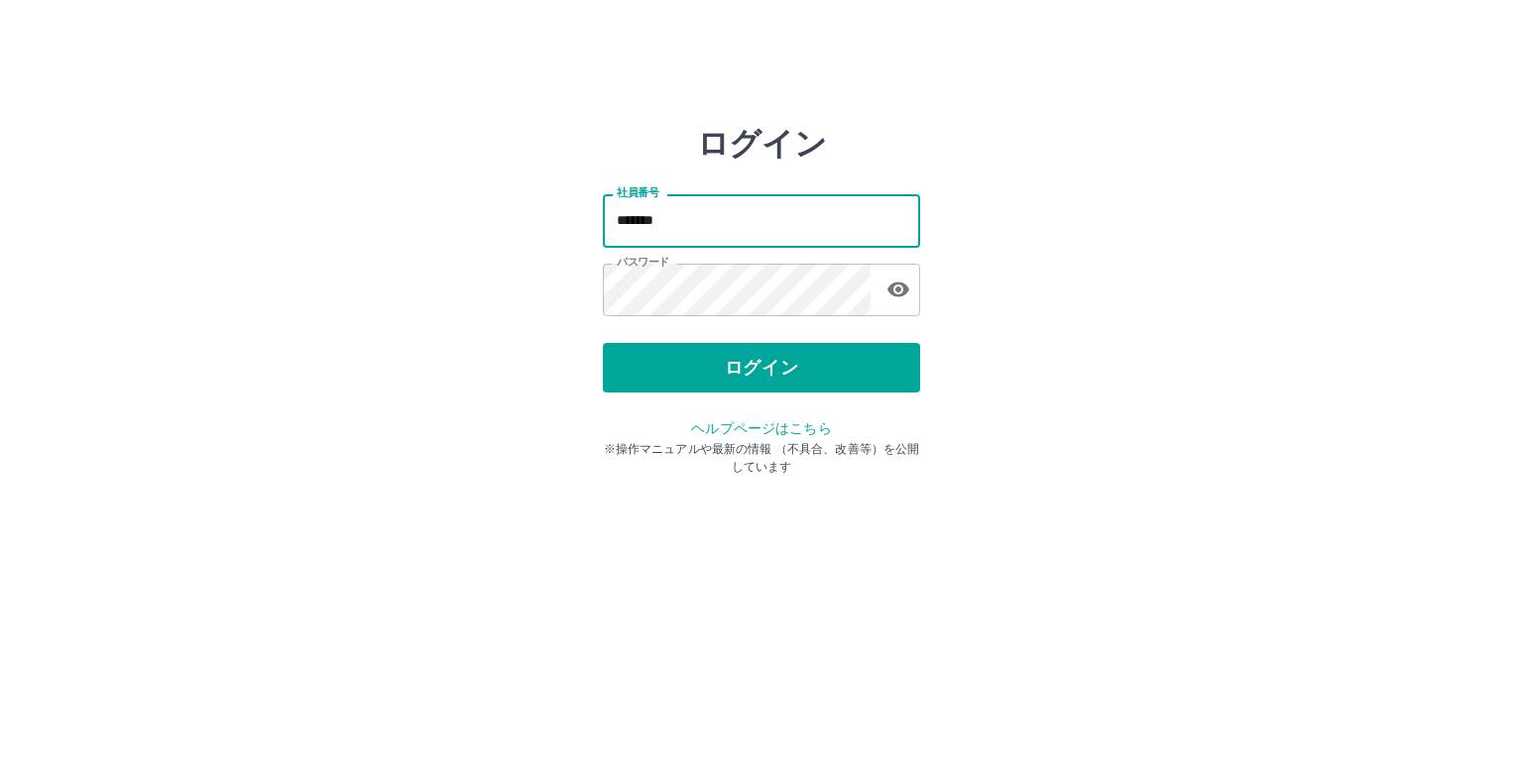 click on "*******" at bounding box center [762, 220] 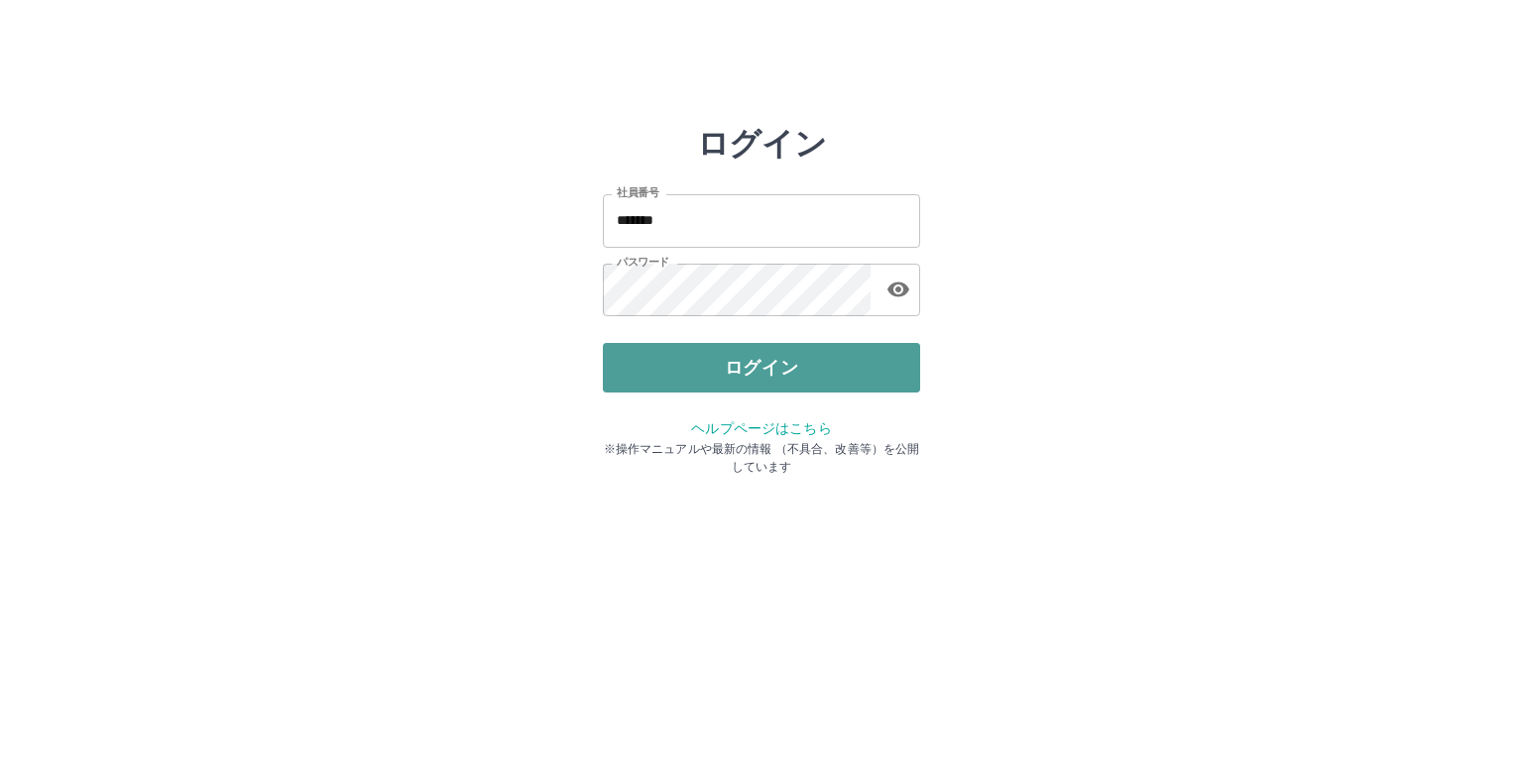 click on "ログイン" at bounding box center [762, 368] 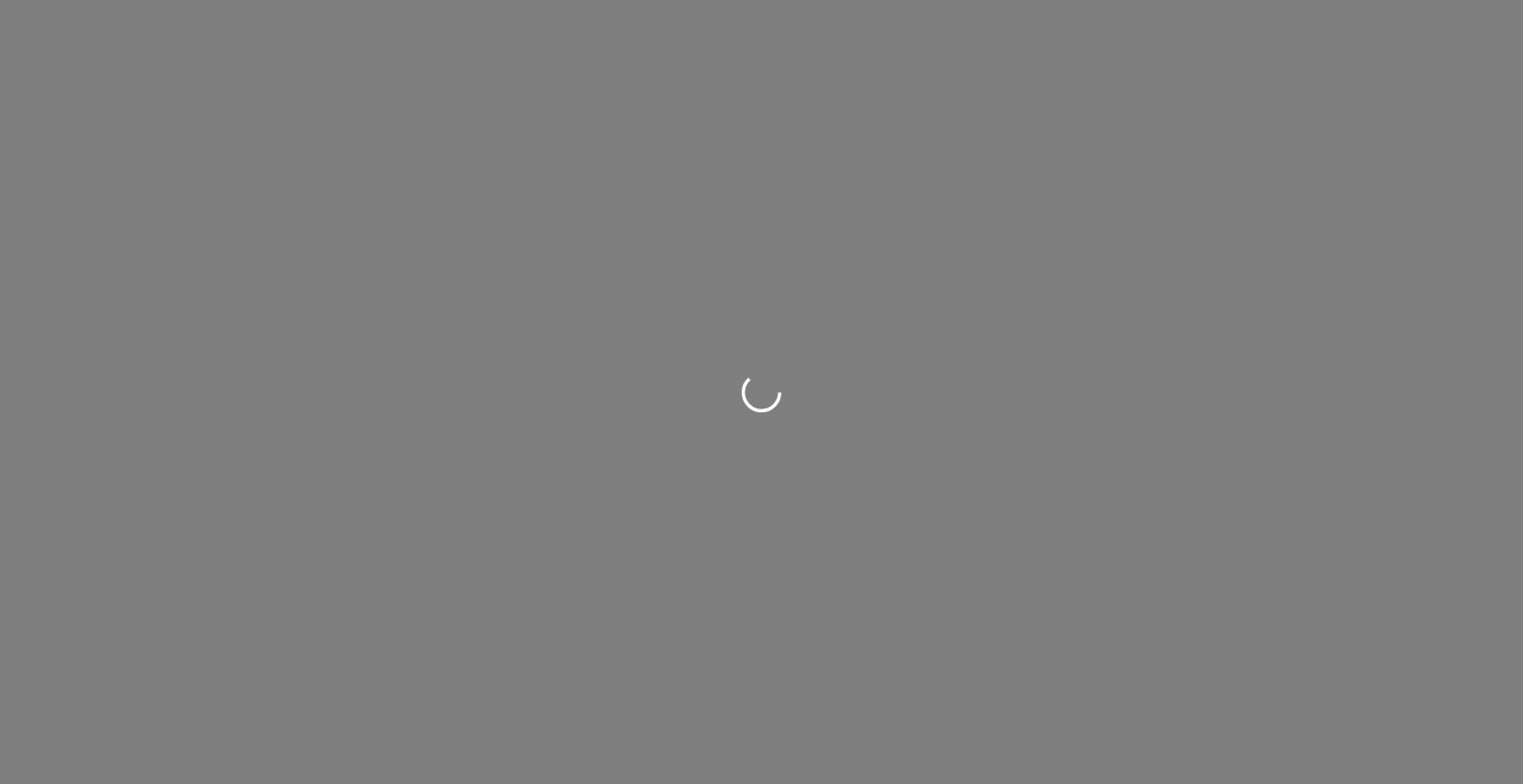 scroll, scrollTop: 0, scrollLeft: 0, axis: both 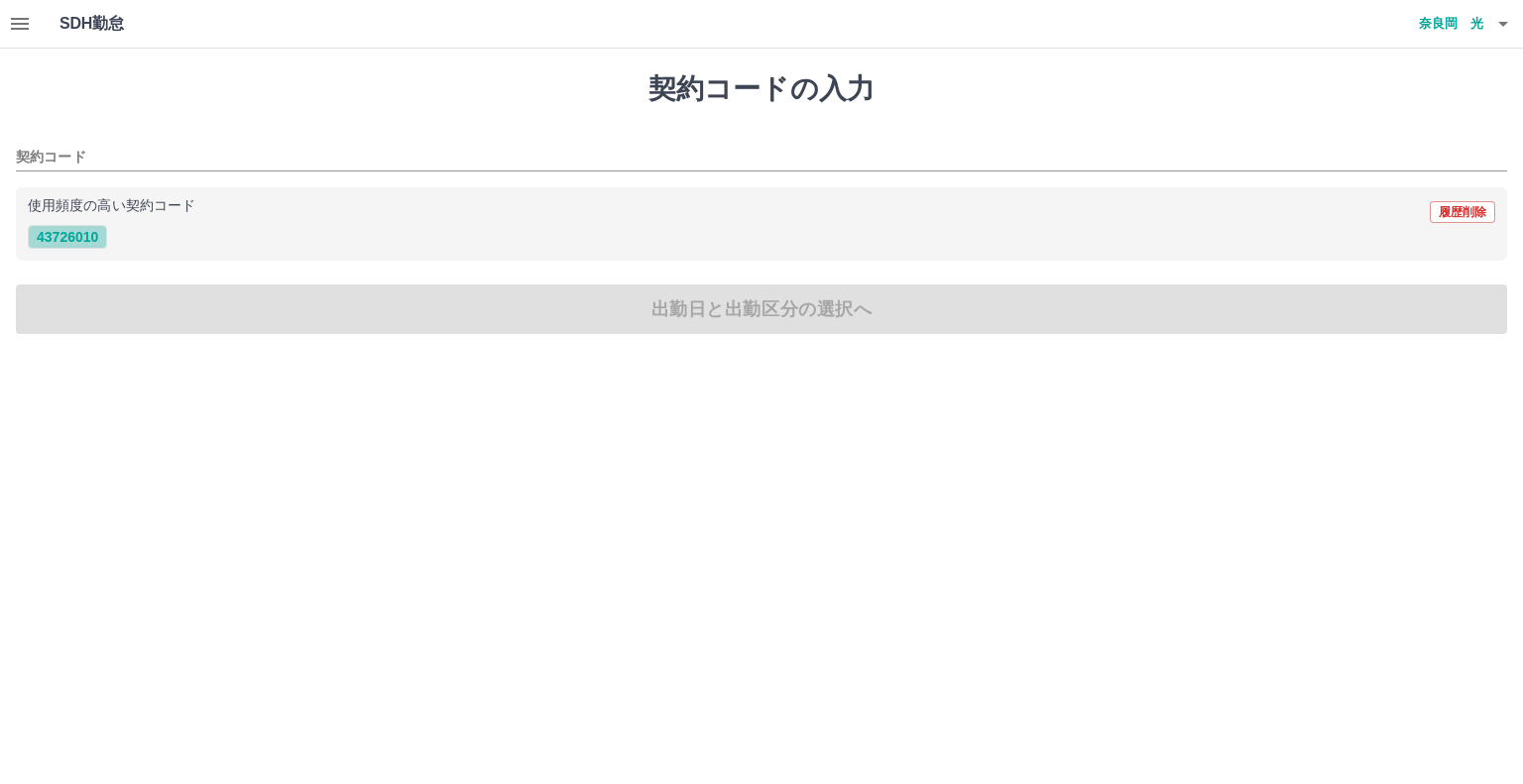 click on "43726010" at bounding box center [67, 237] 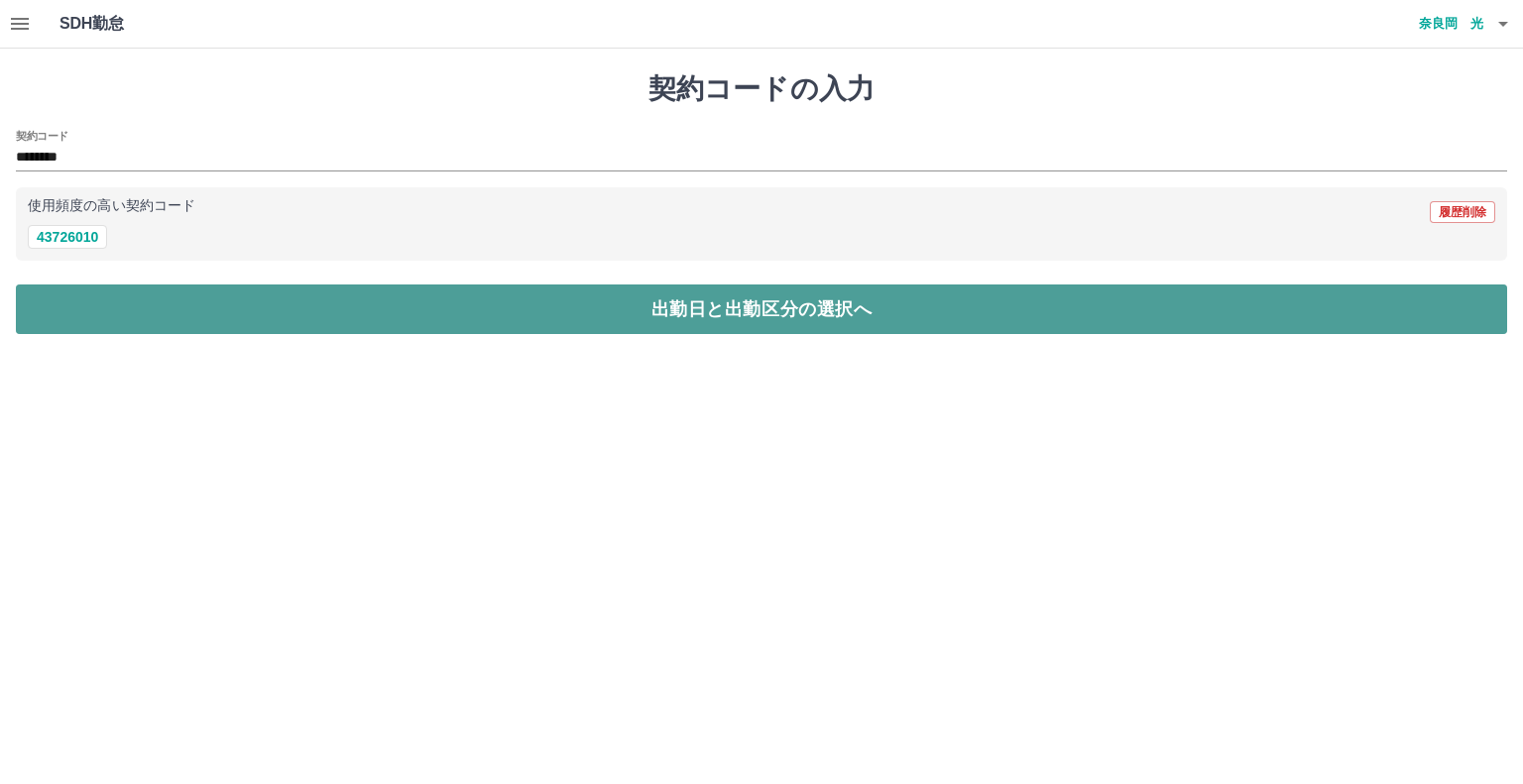 click on "出勤日と出勤区分の選択へ" at bounding box center (762, 309) 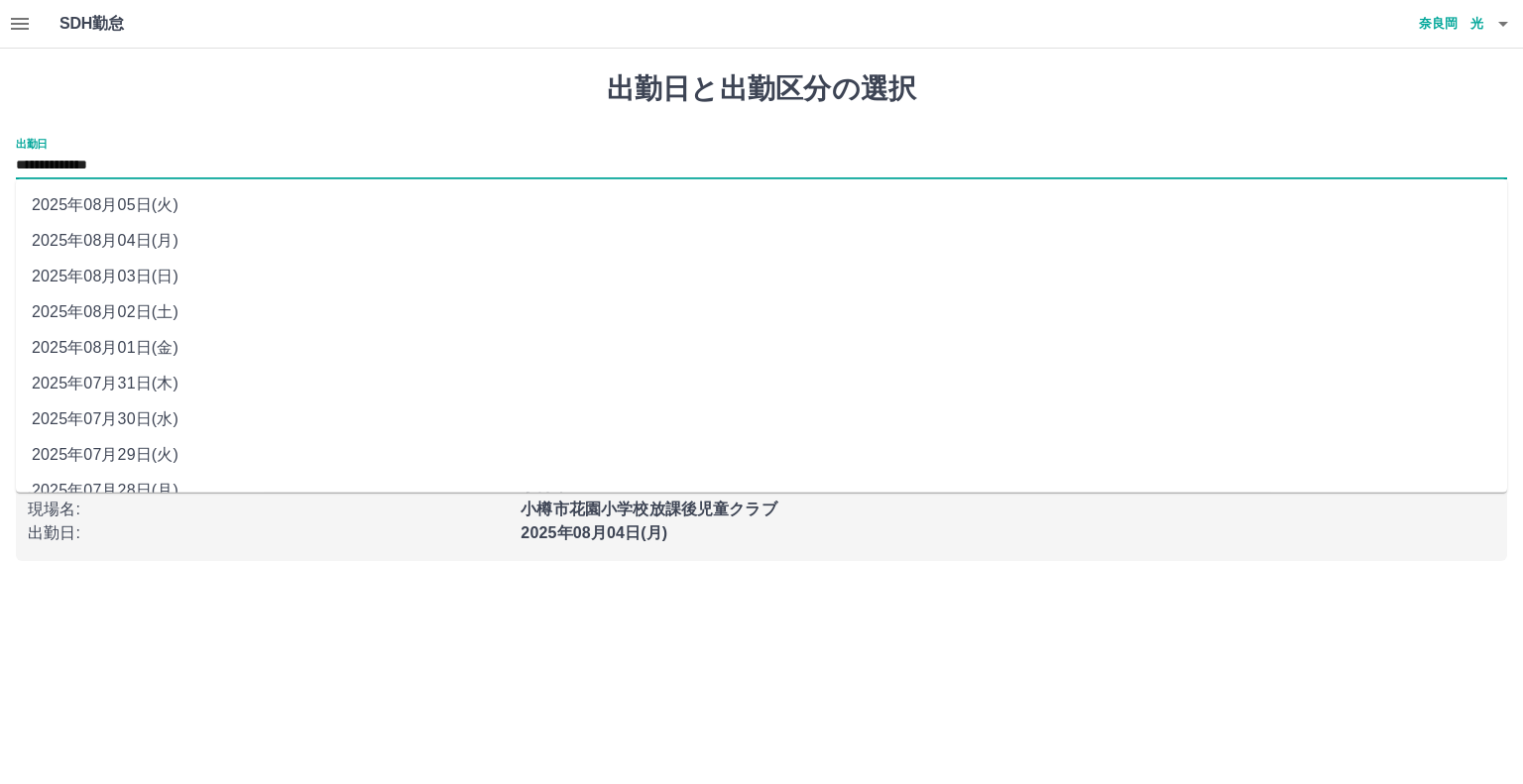 click on "**********" at bounding box center (762, 166) 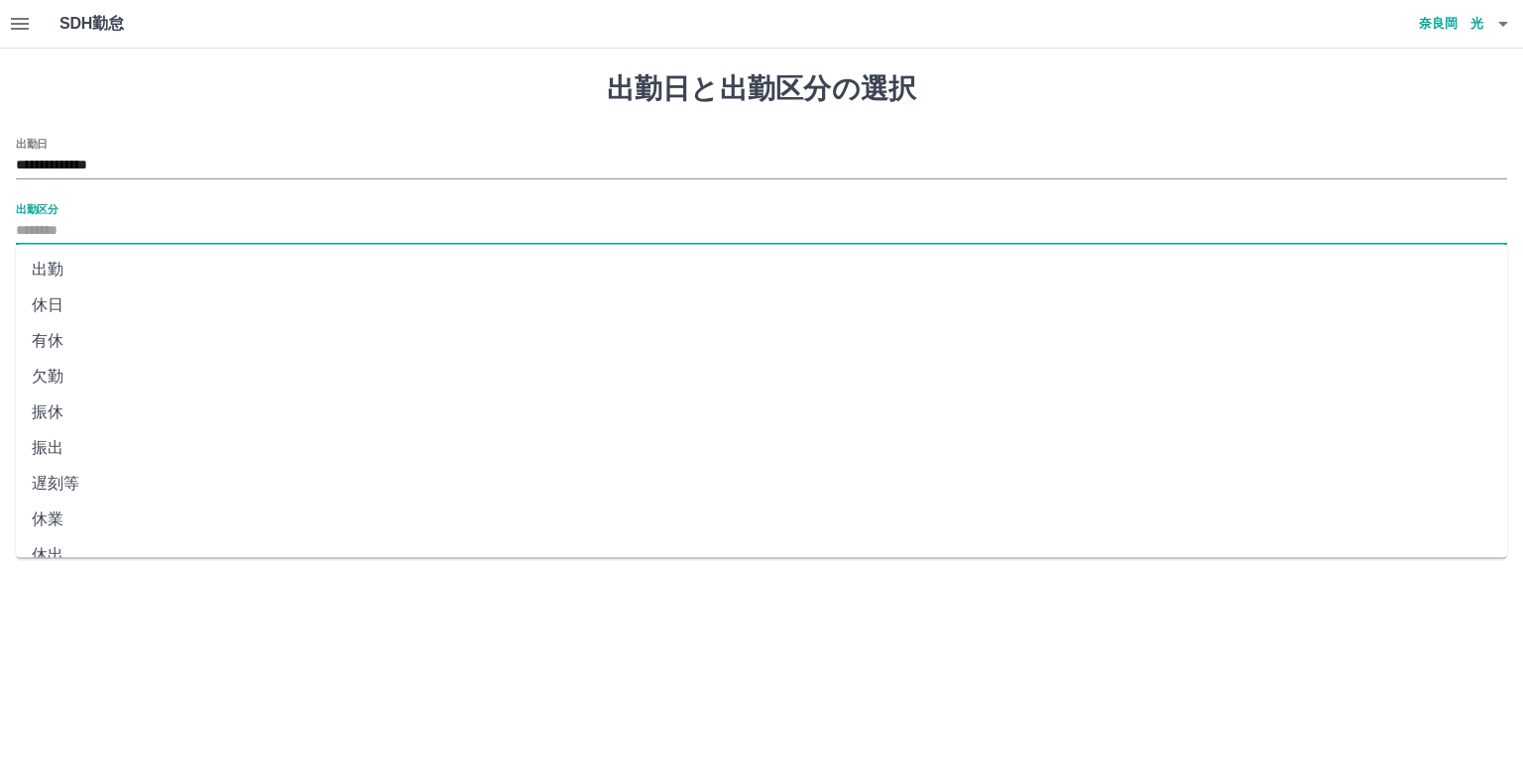 click on "出勤区分" at bounding box center (762, 231) 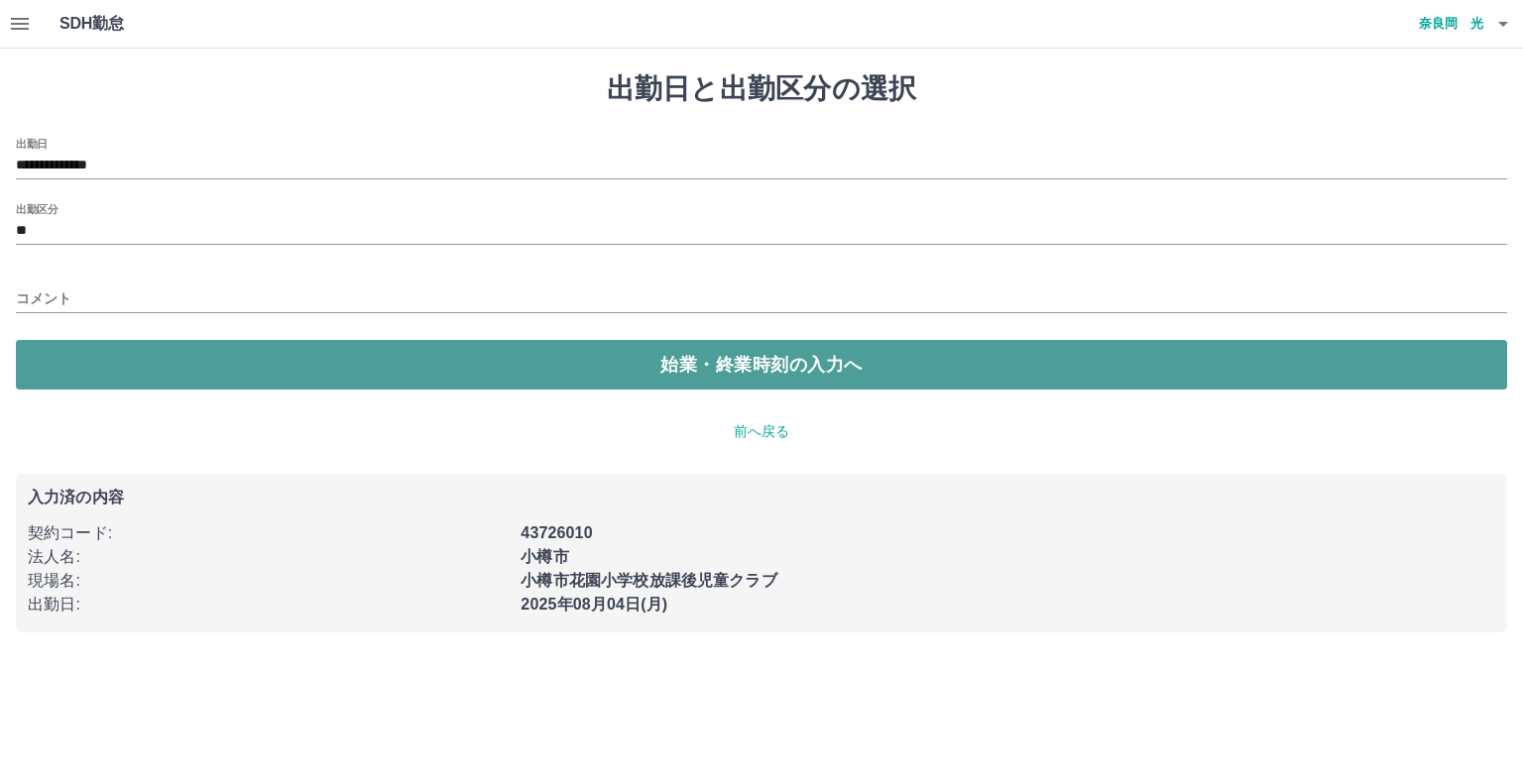 click on "始業・終業時刻の入力へ" at bounding box center [762, 365] 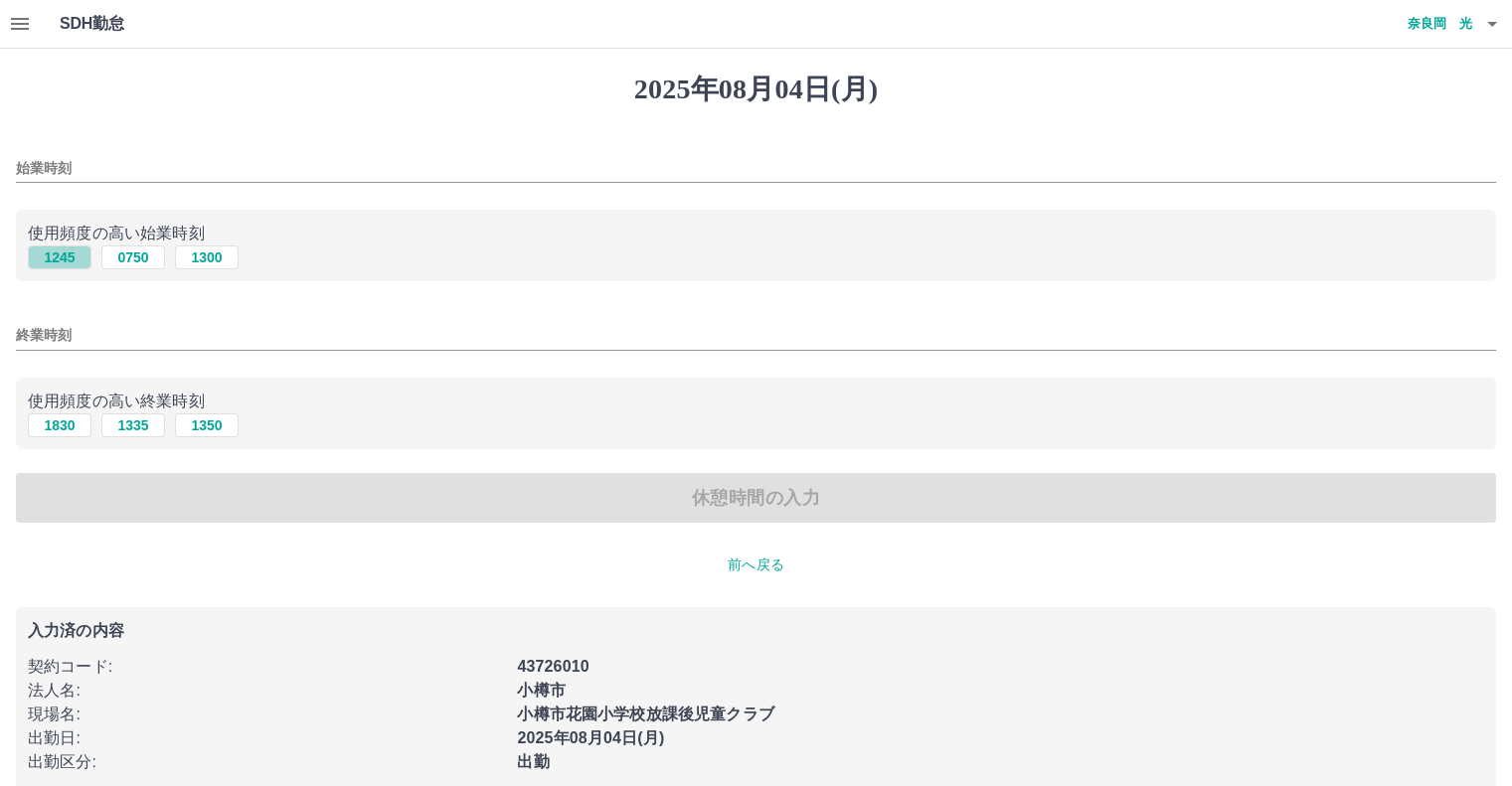 click on "1245" at bounding box center (60, 257) 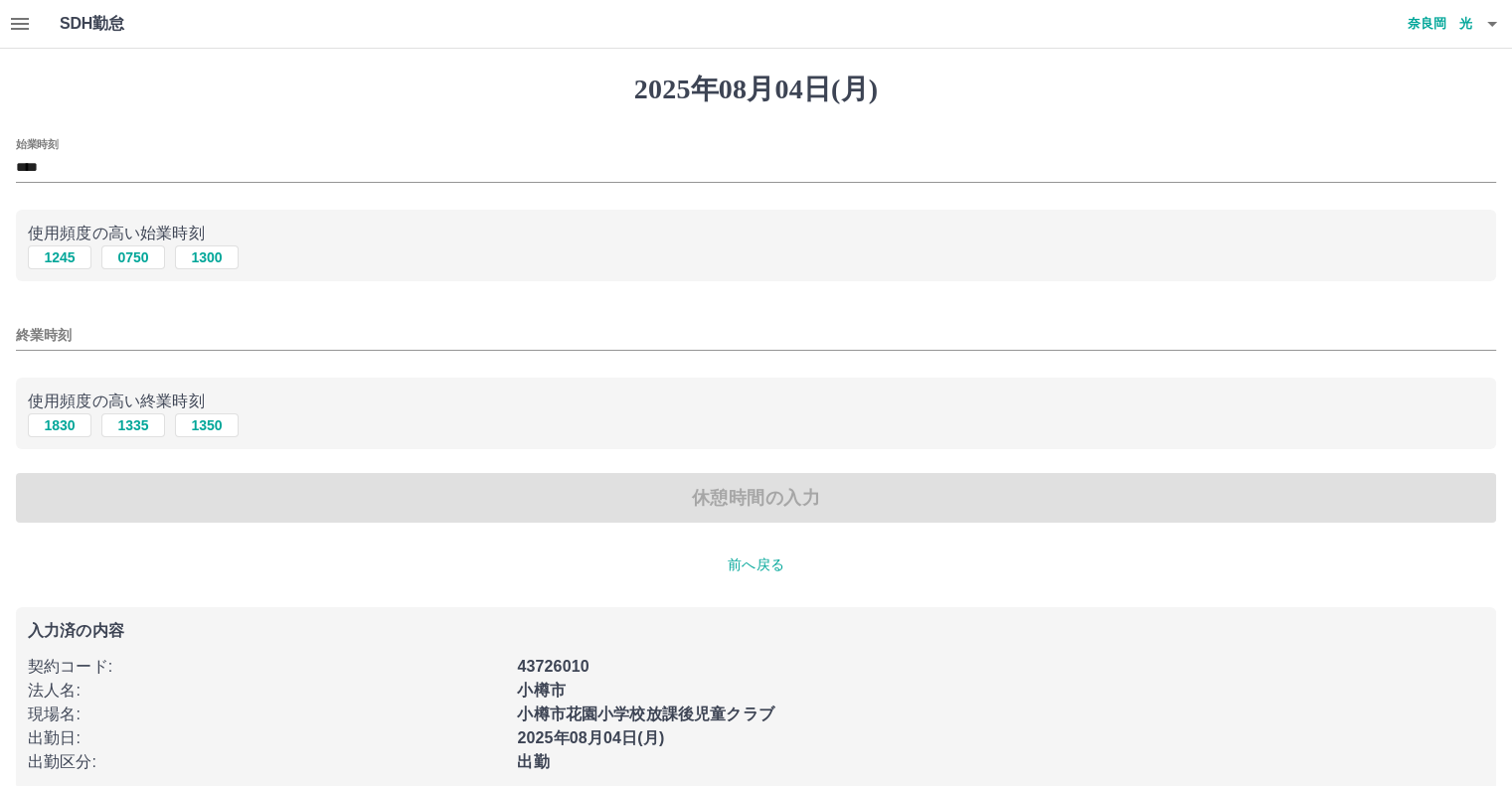 click on "終業時刻" at bounding box center (756, 329) 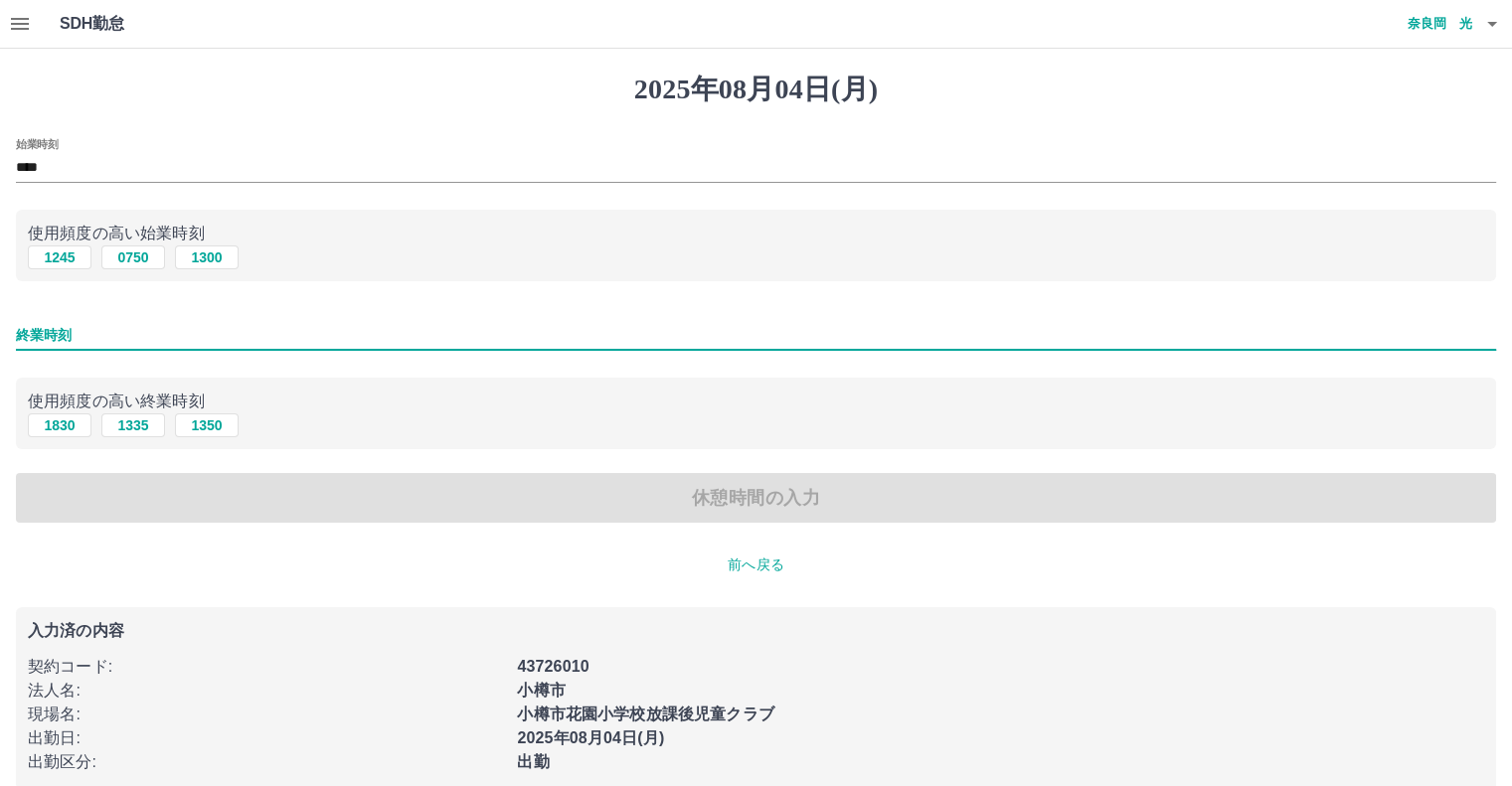 click on "終業時刻" at bounding box center [756, 335] 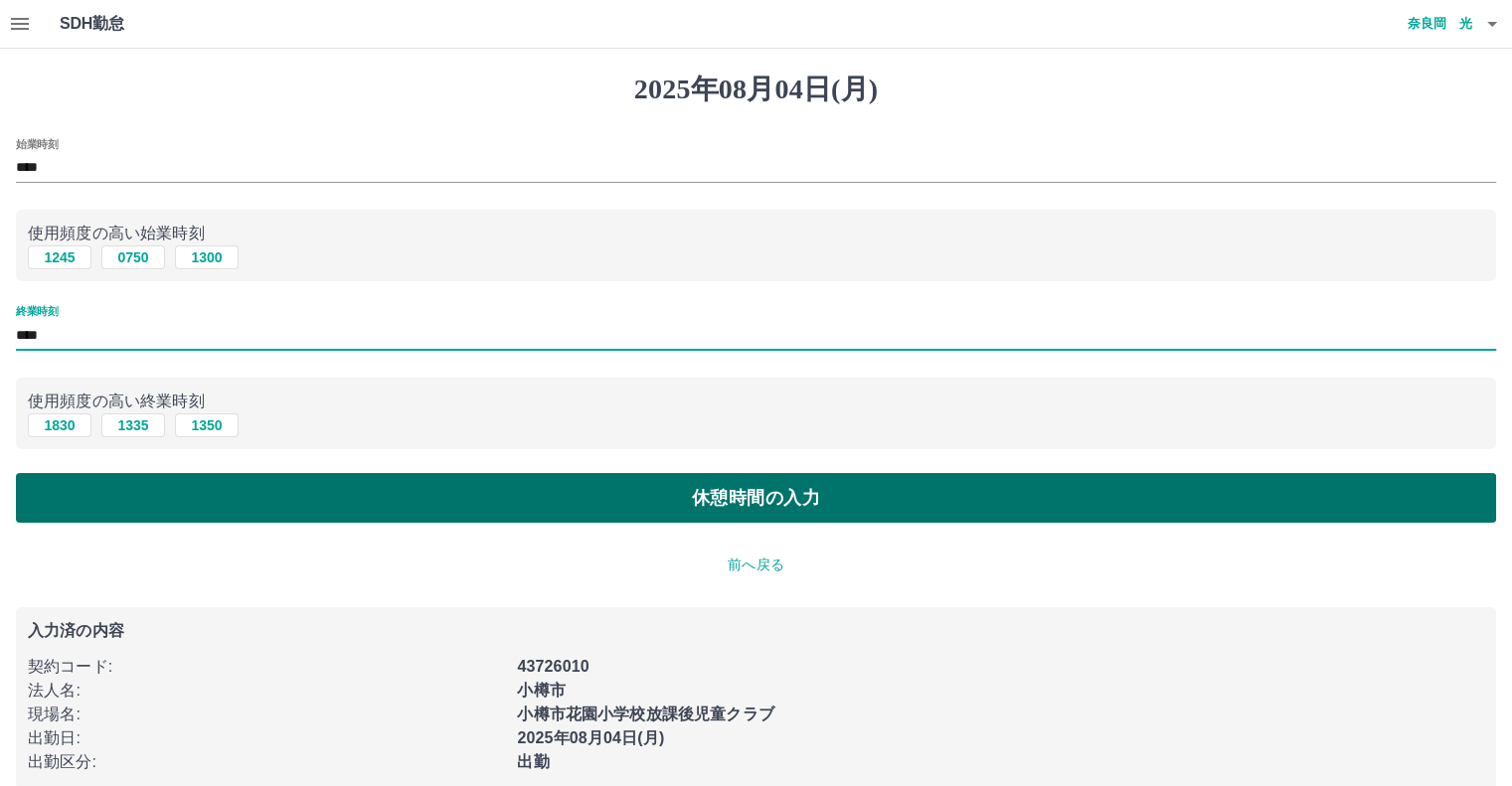type on "****" 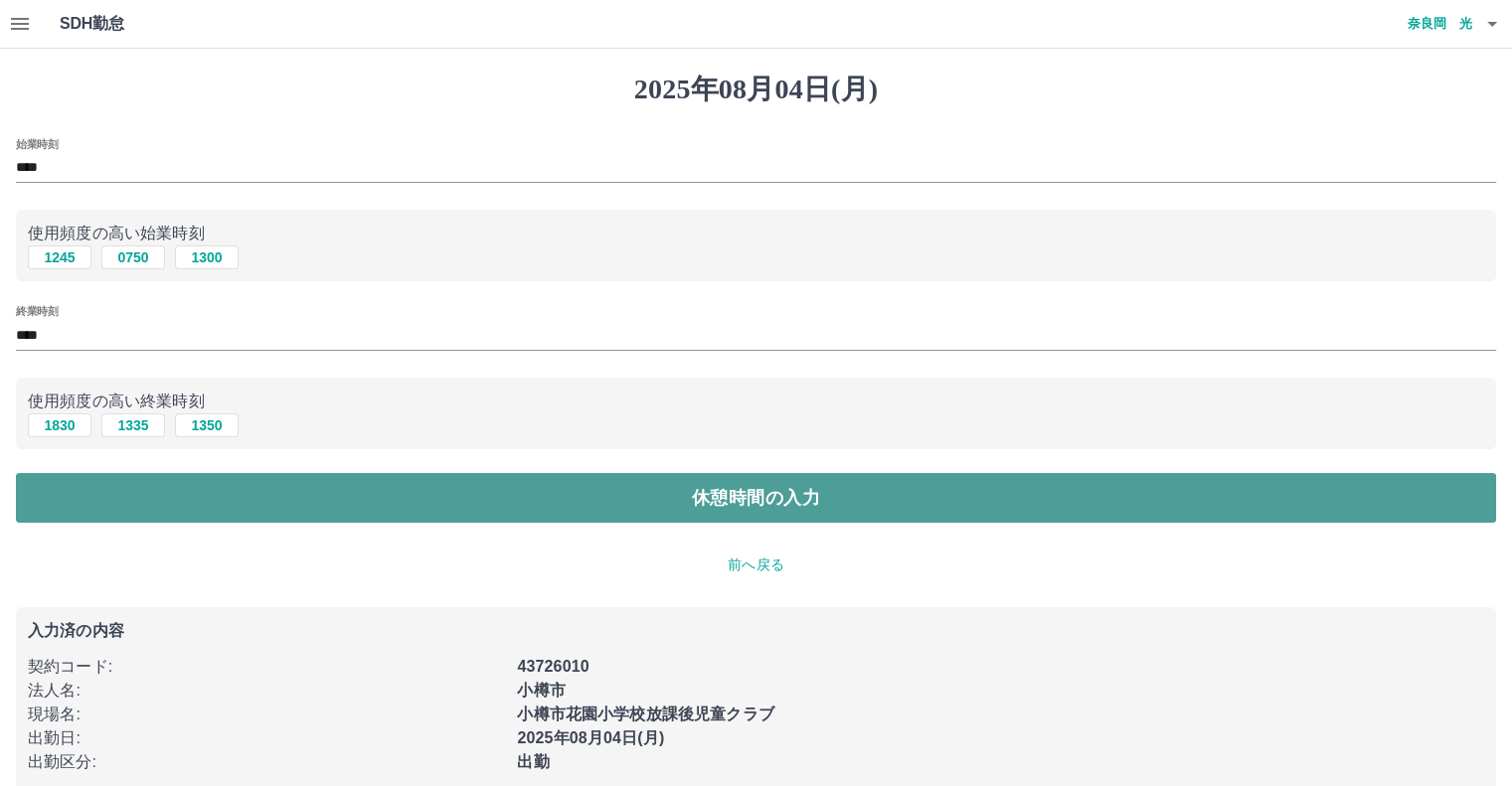 click on "休憩時間の入力" at bounding box center [756, 498] 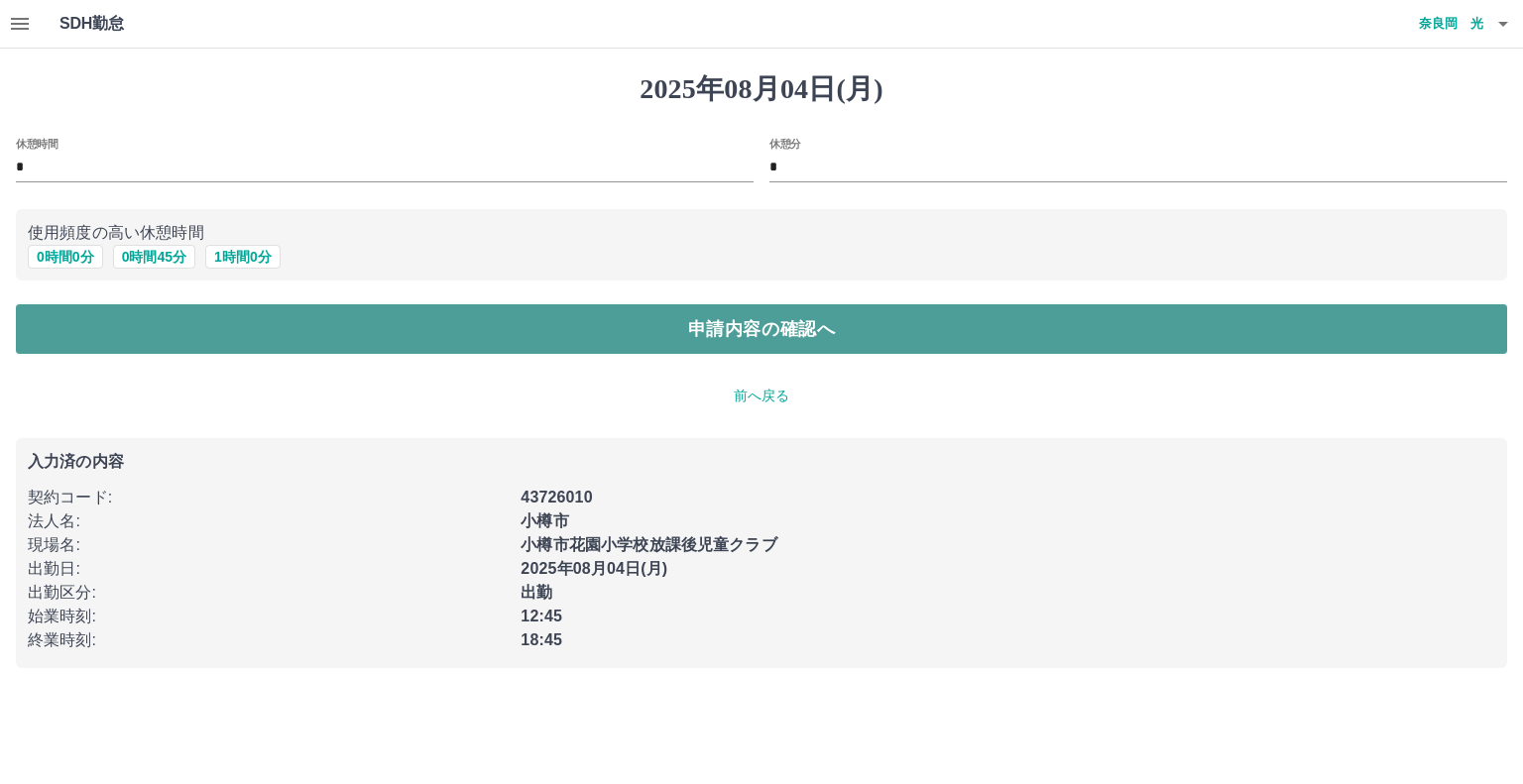 click on "申請内容の確認へ" at bounding box center (762, 329) 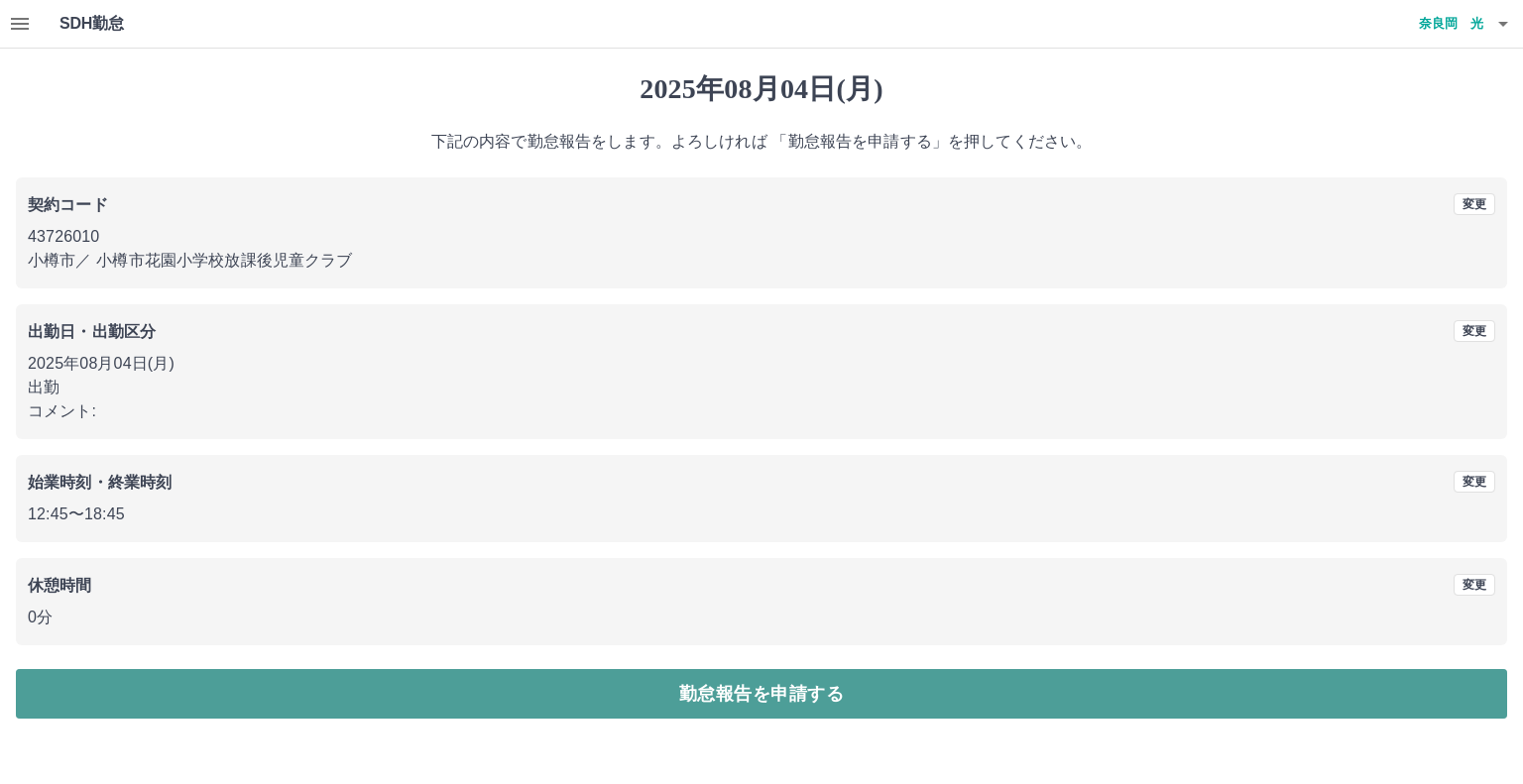 click on "勤怠報告を申請する" at bounding box center (762, 694) 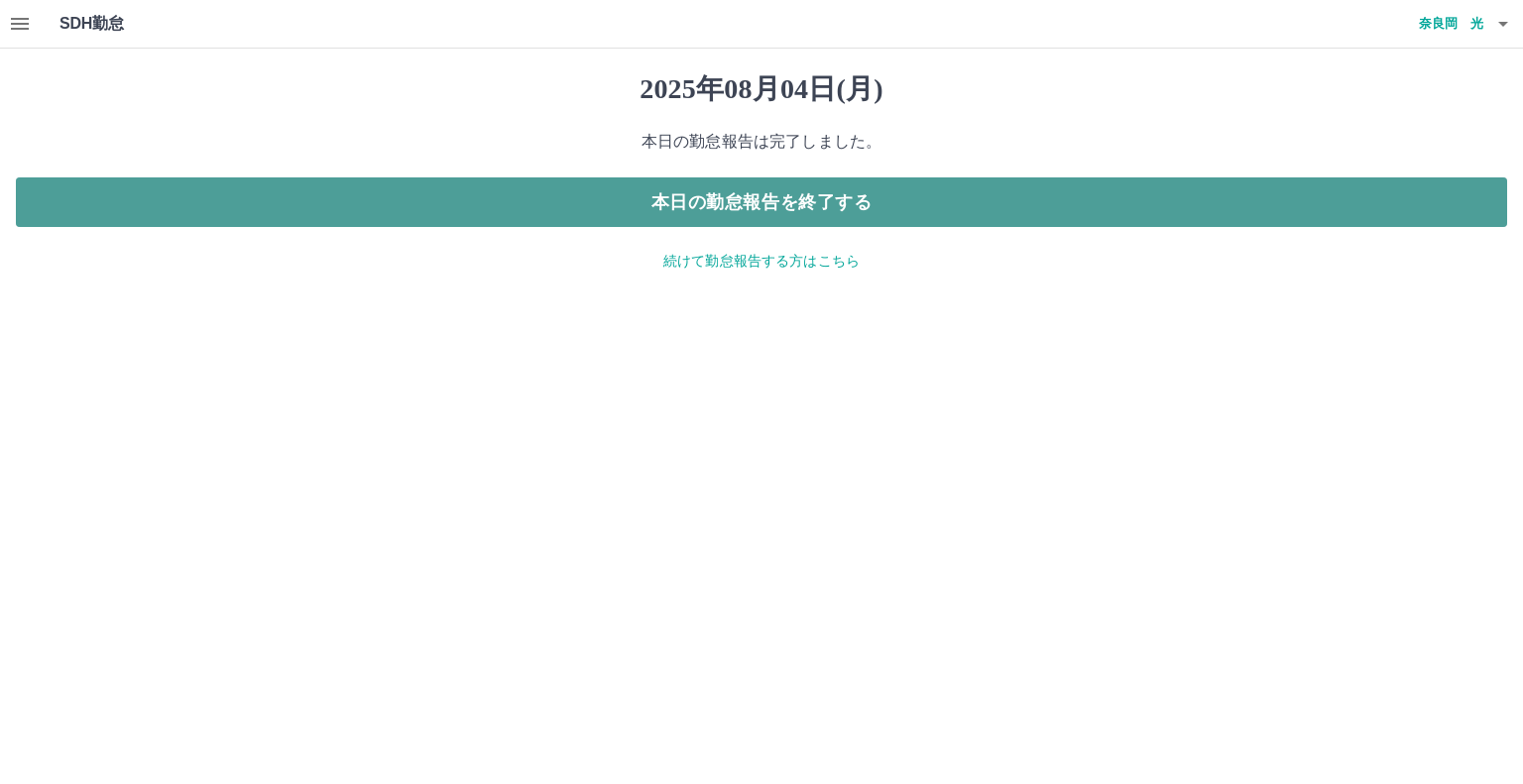 click on "本日の勤怠報告を終了する" at bounding box center (762, 202) 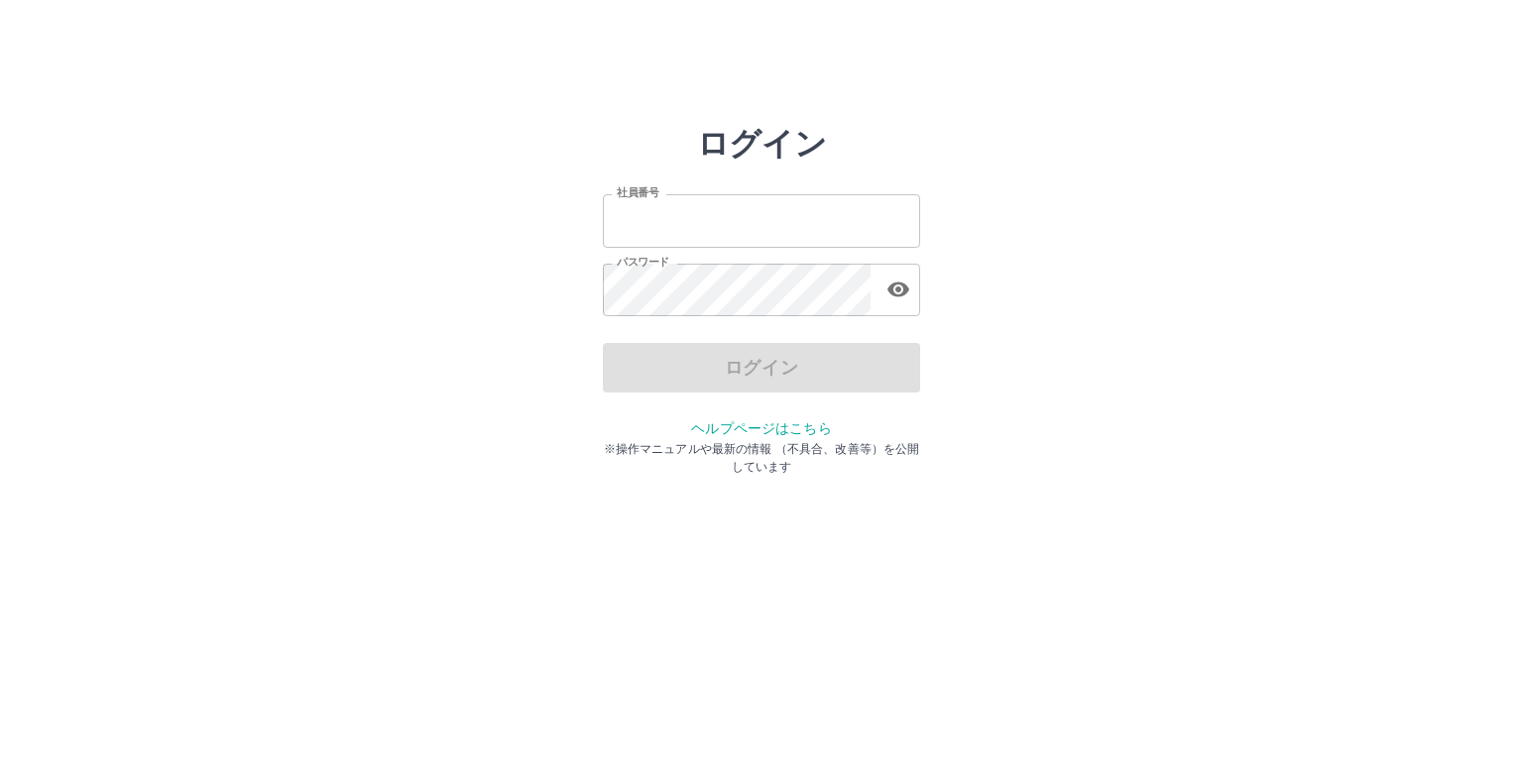 scroll, scrollTop: 0, scrollLeft: 0, axis: both 